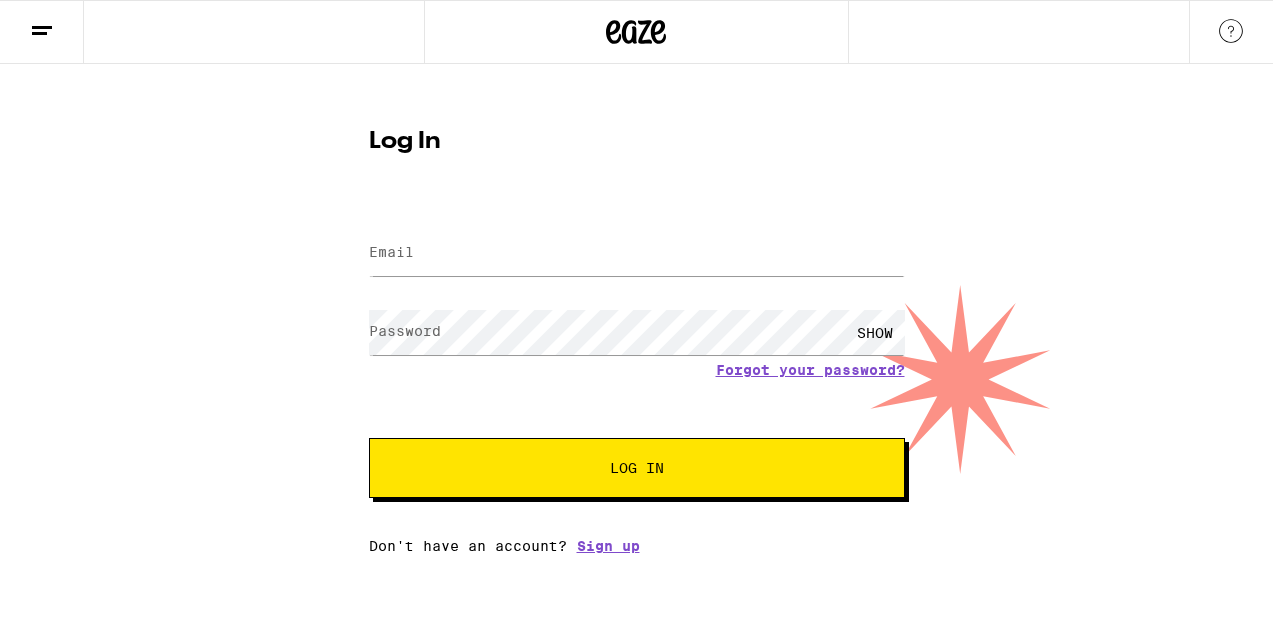 scroll, scrollTop: 0, scrollLeft: 0, axis: both 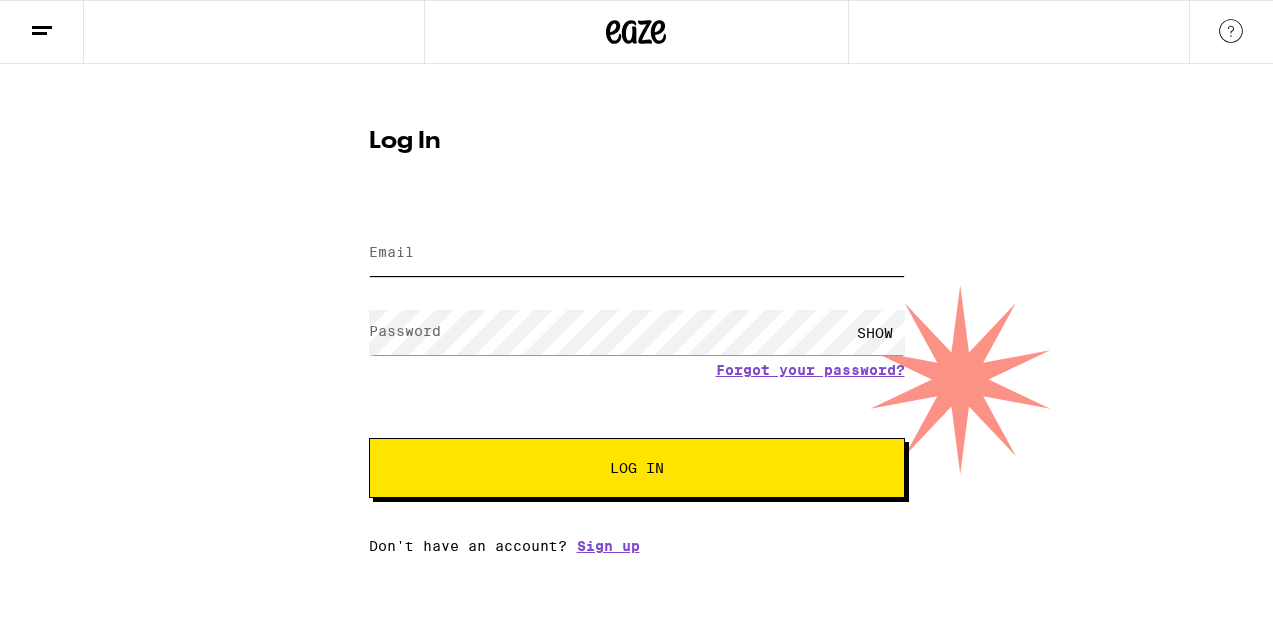 type on "[EMAIL]" 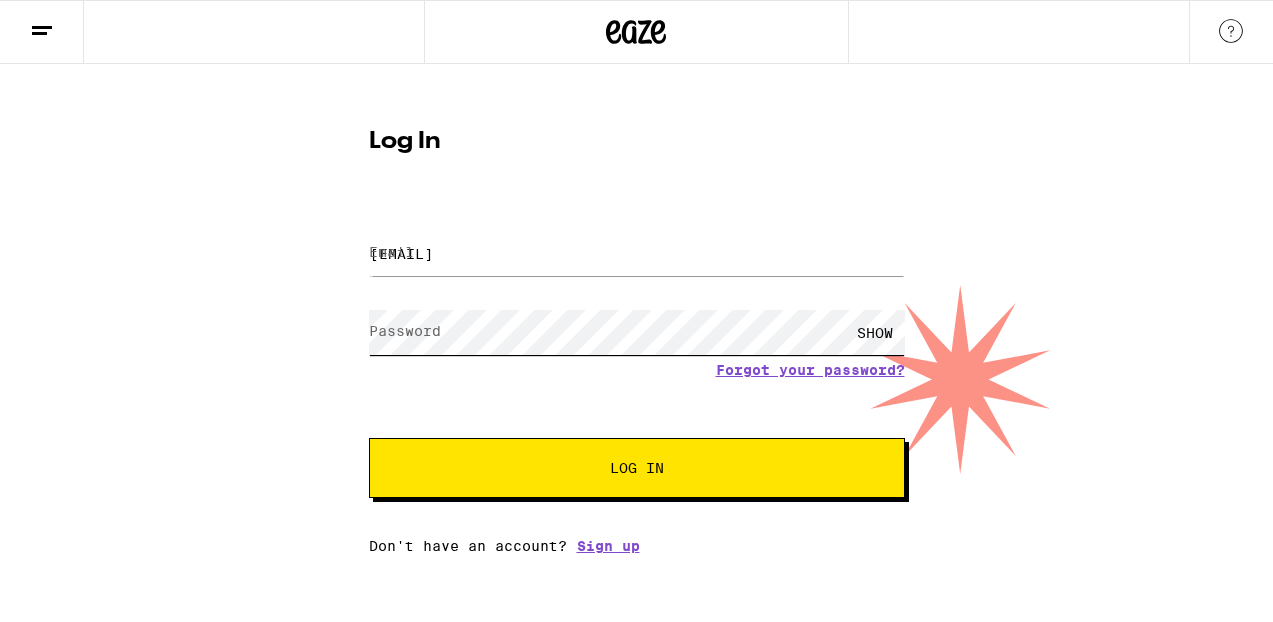 click on "Log In" at bounding box center [637, 468] 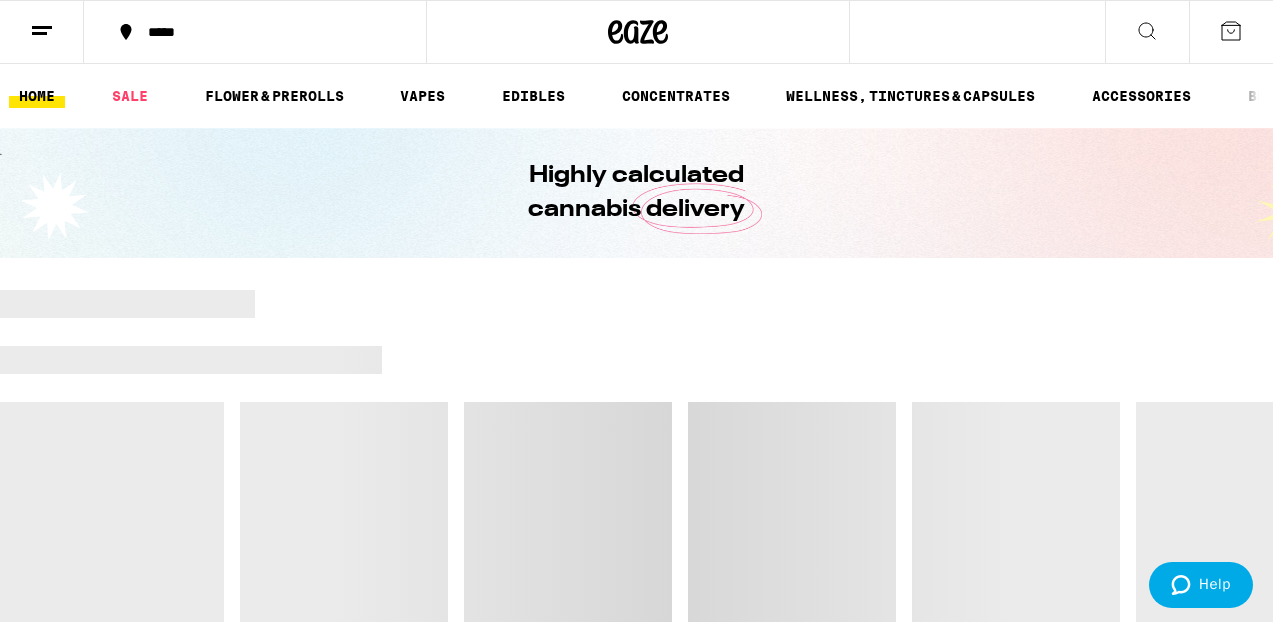 scroll, scrollTop: 0, scrollLeft: 0, axis: both 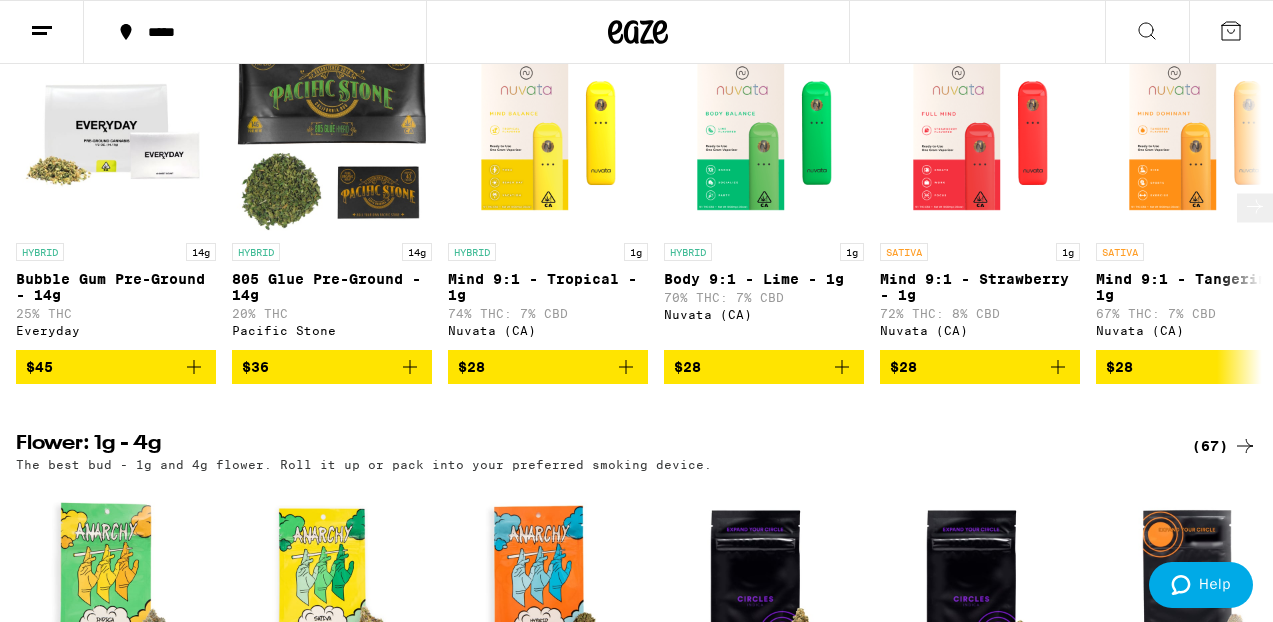 click at bounding box center [1255, 208] 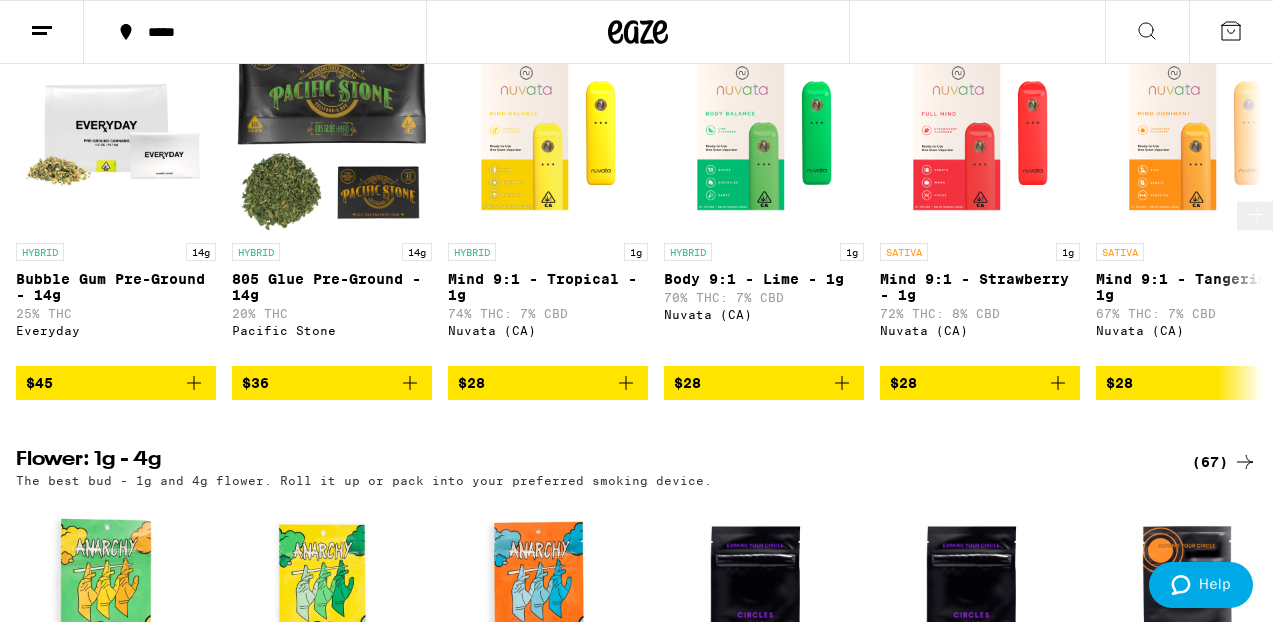 scroll, scrollTop: 0, scrollLeft: 1023, axis: horizontal 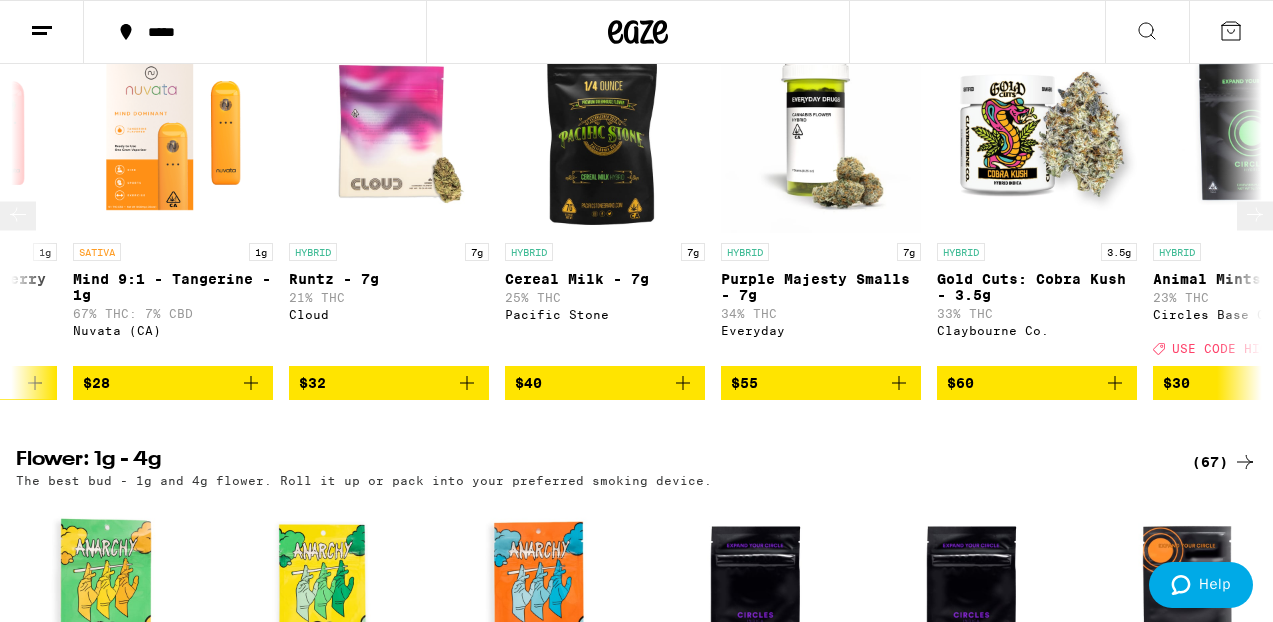 click 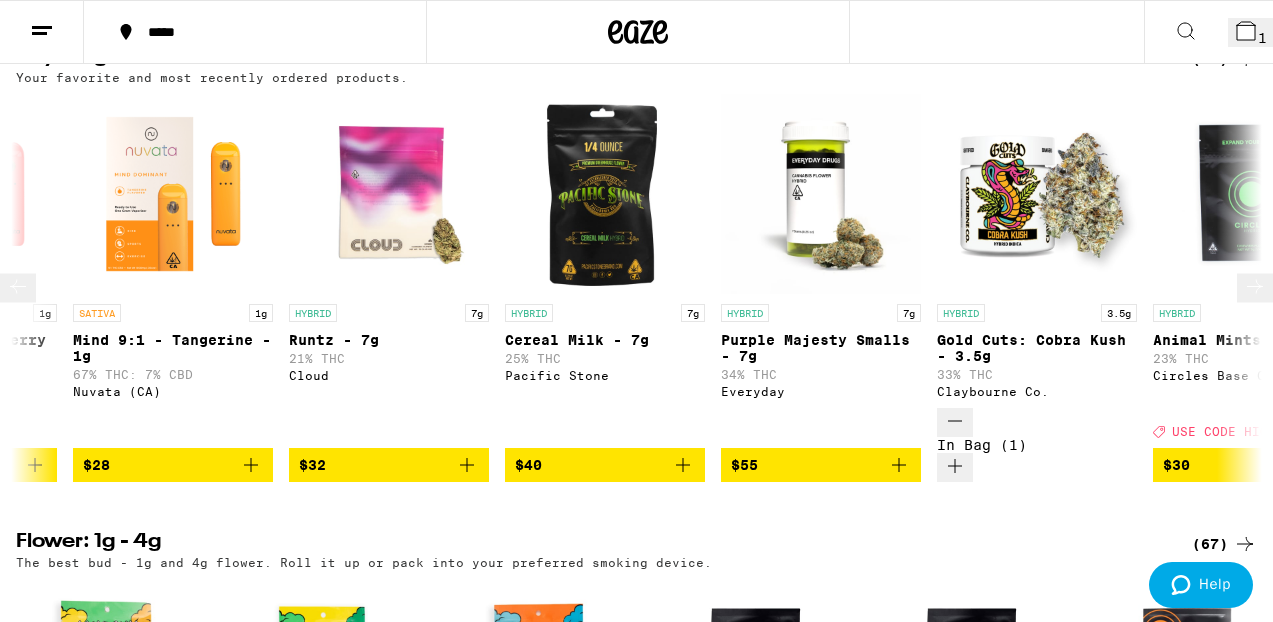 click 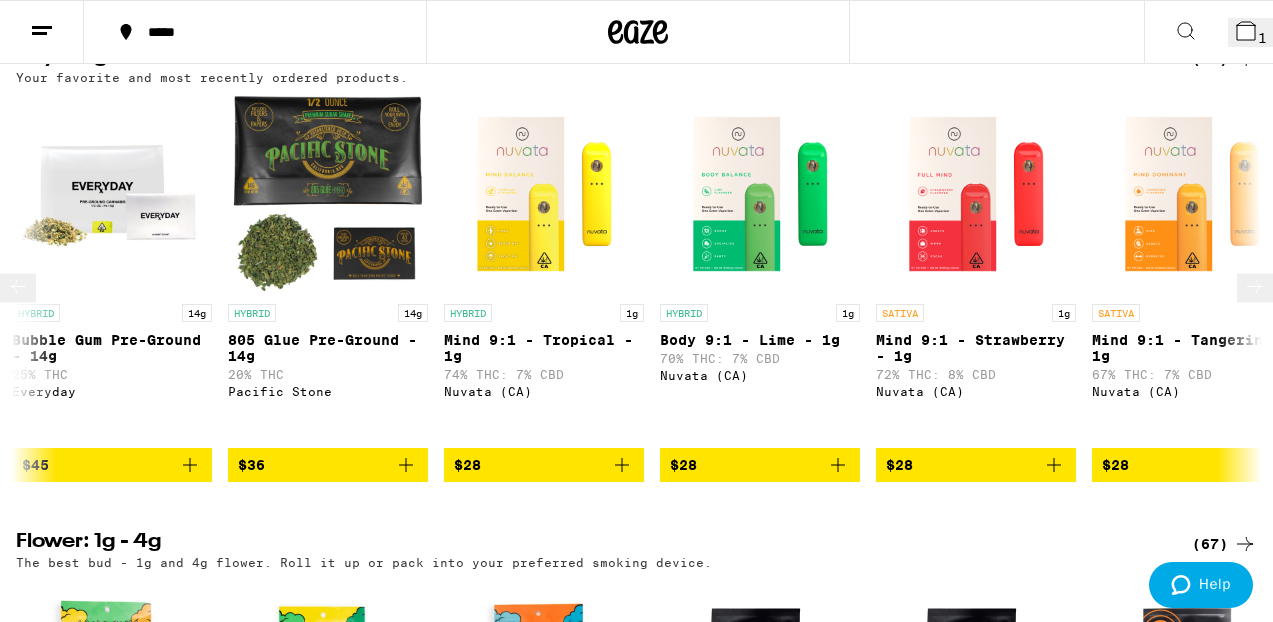 scroll, scrollTop: 0, scrollLeft: 0, axis: both 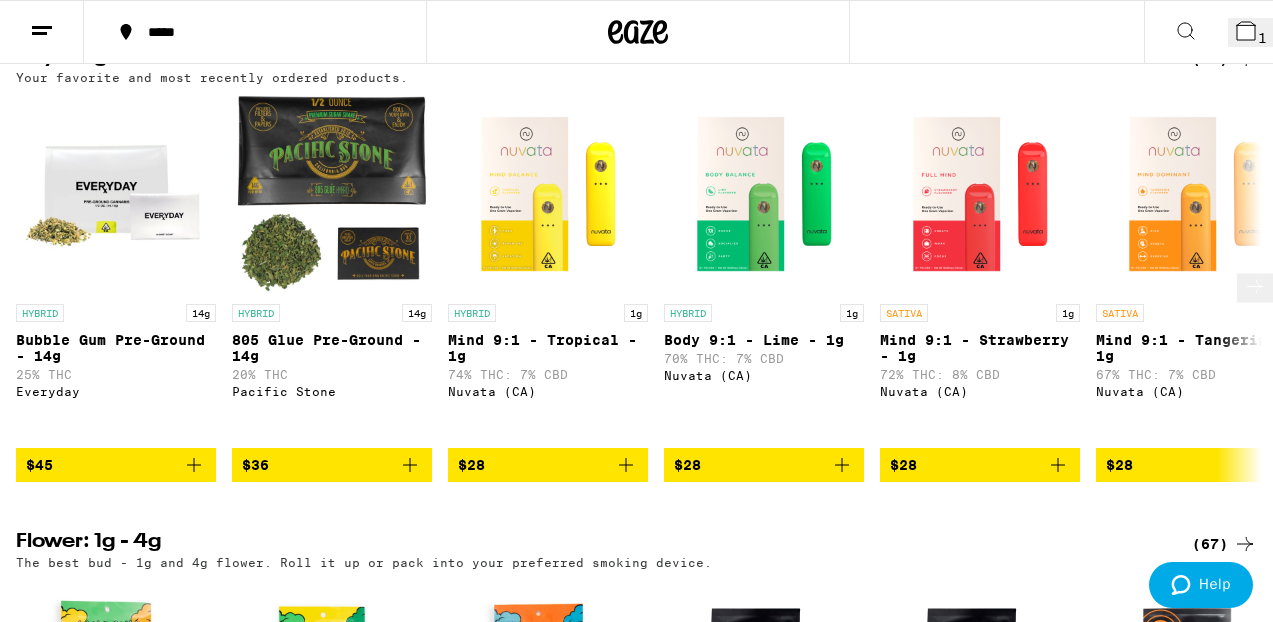 click on "$28" at bounding box center (764, 465) 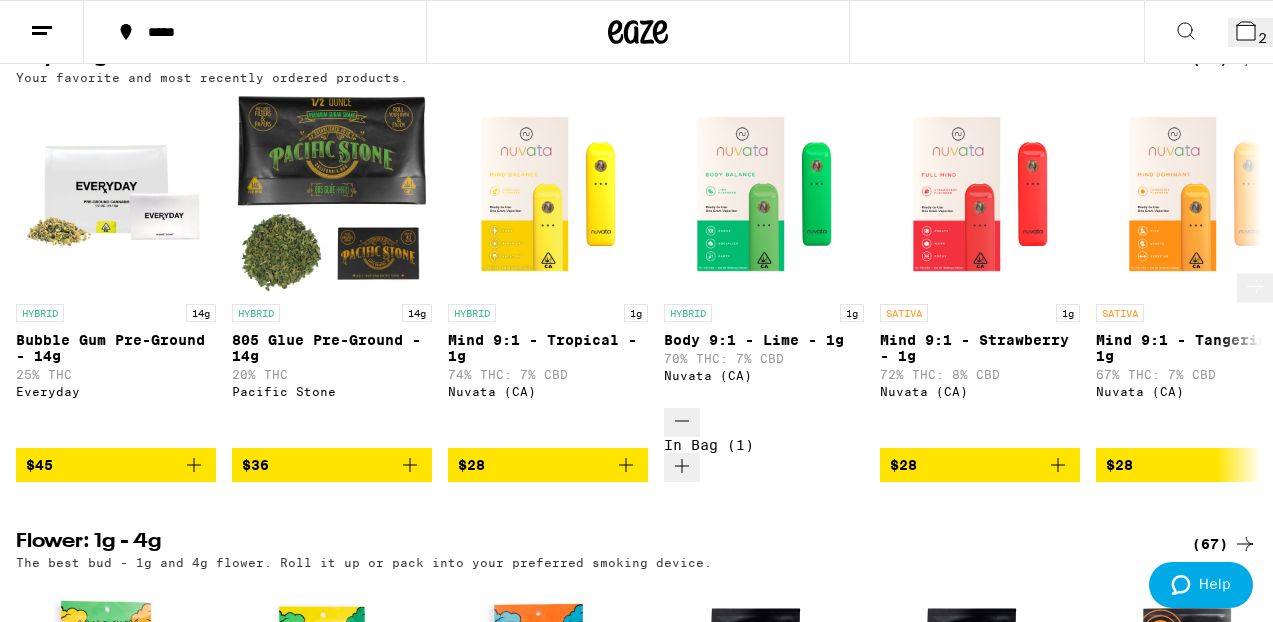 click 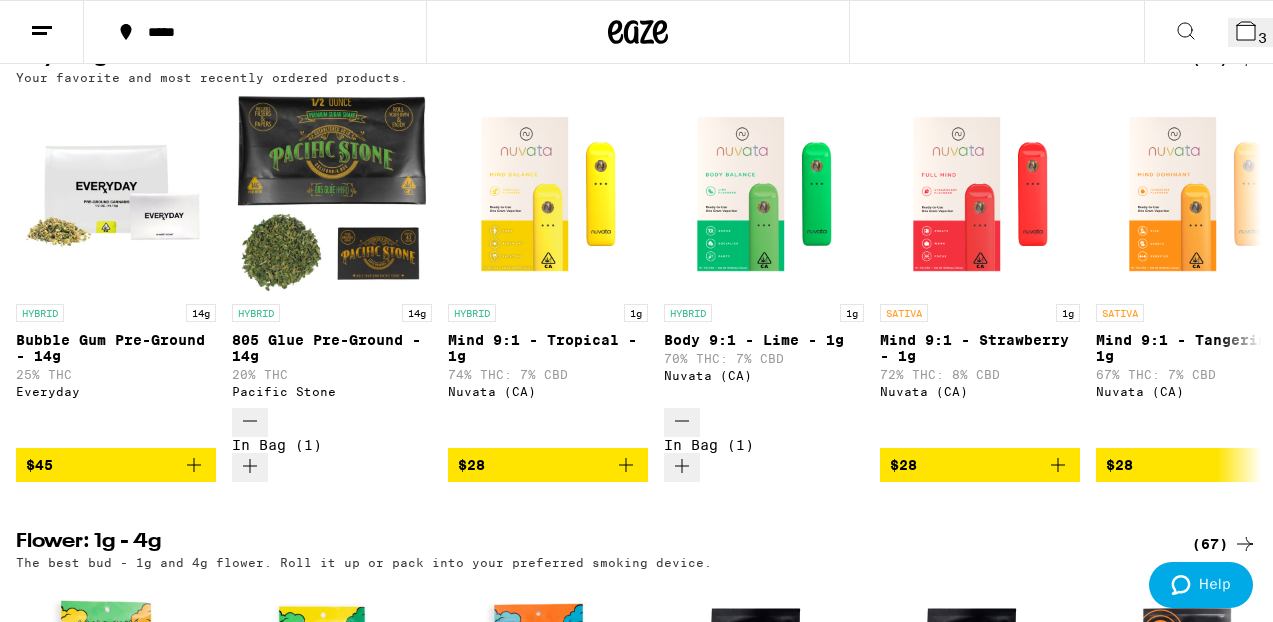 click 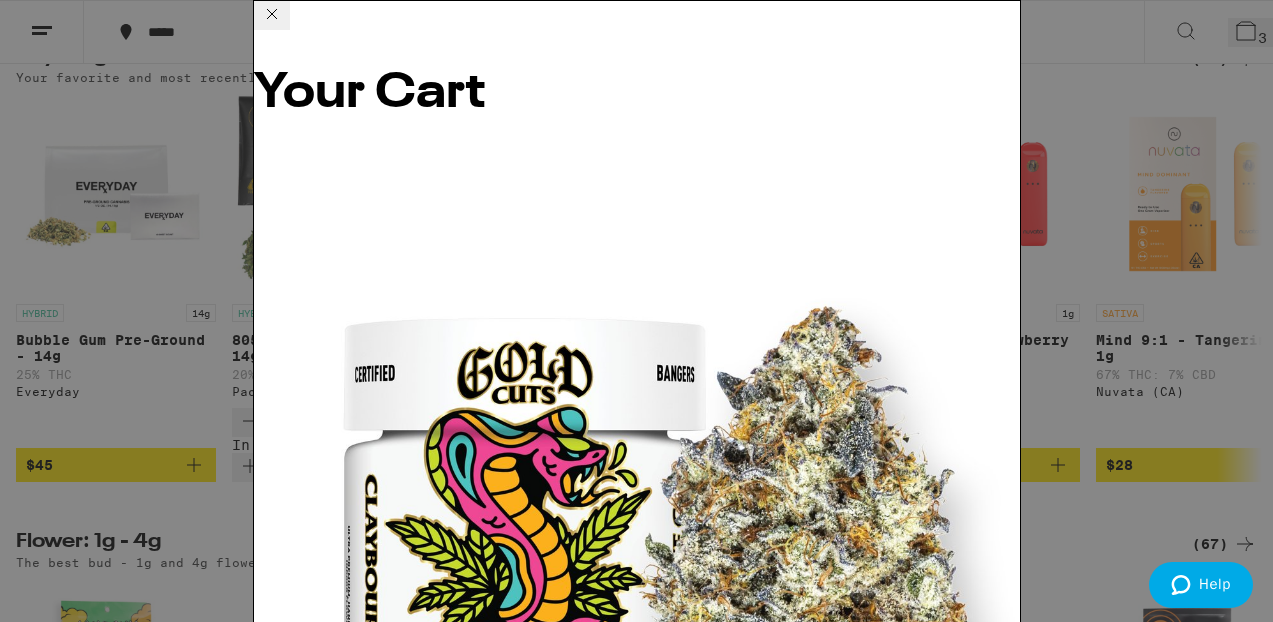 click on "Checkout" at bounding box center (407, 2621) 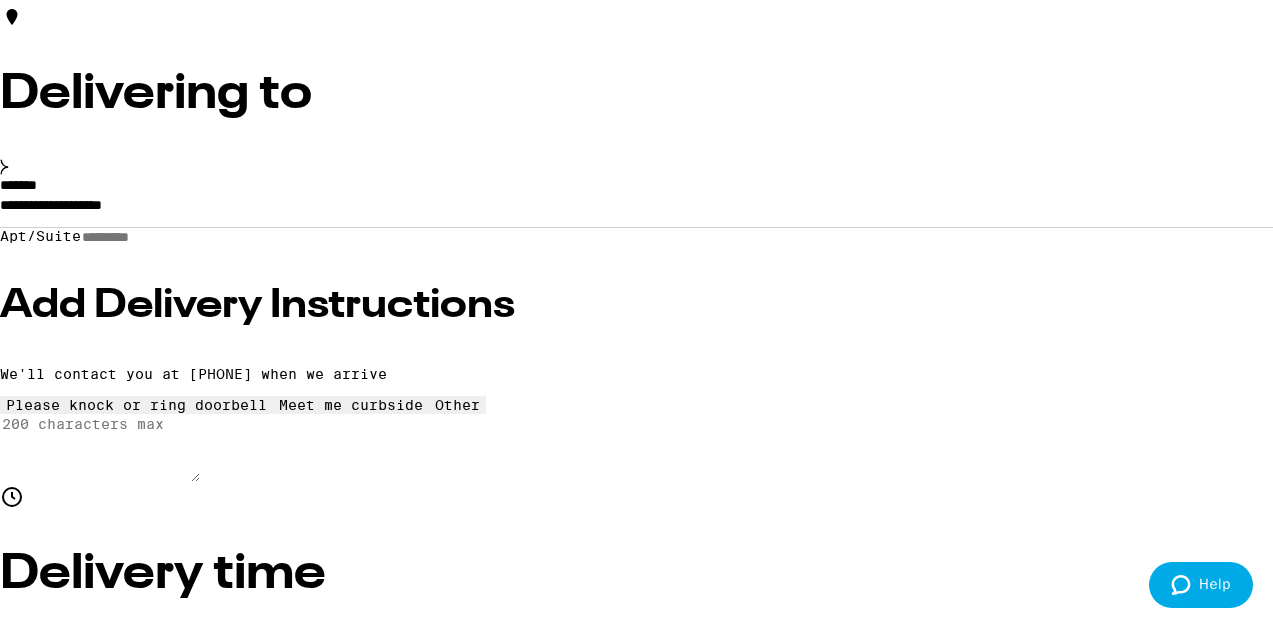 scroll, scrollTop: 242, scrollLeft: 0, axis: vertical 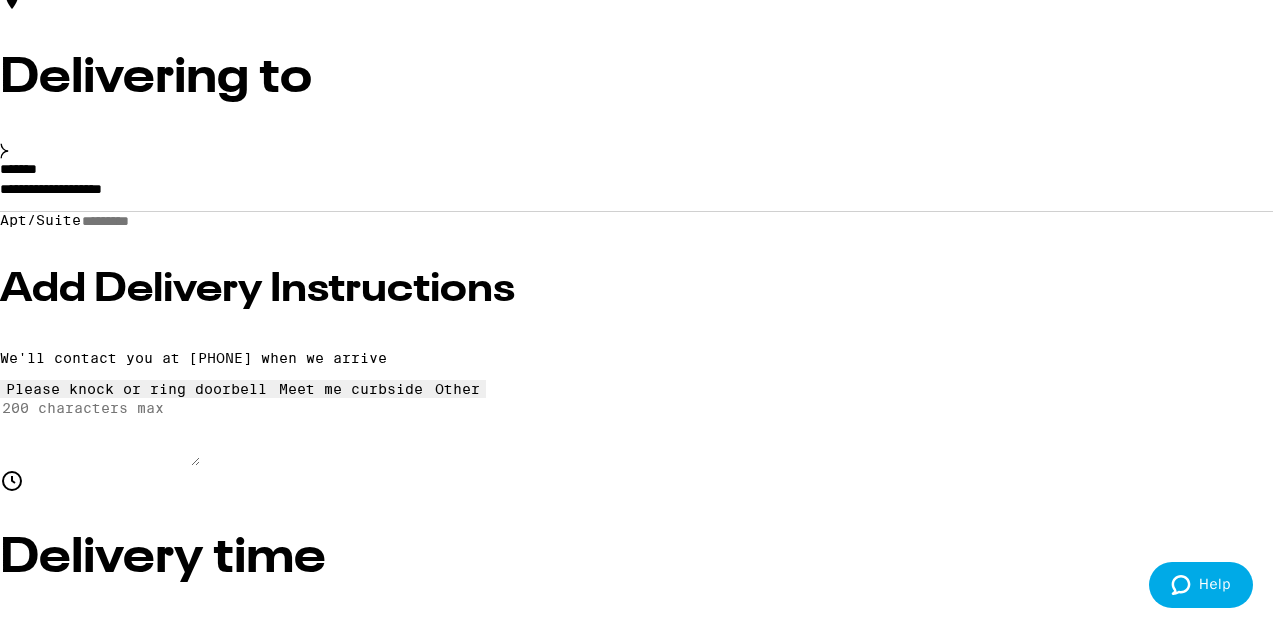click on "**********" at bounding box center (636, 194) 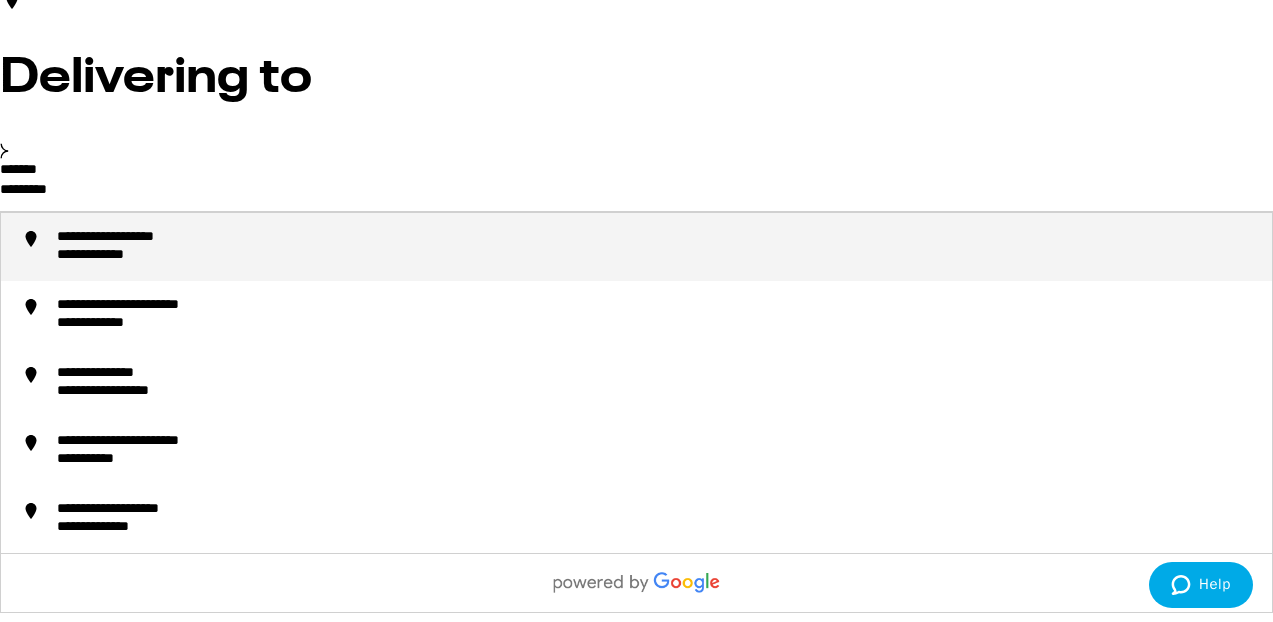 click on "**********" at bounding box center [116, 256] 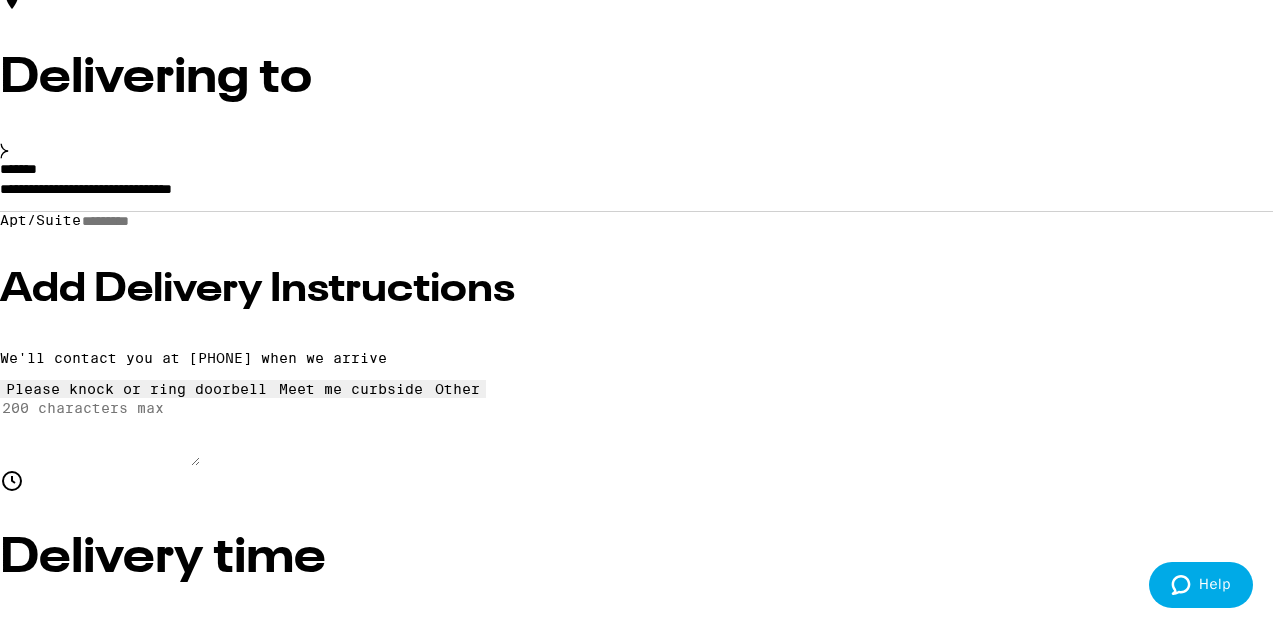 type on "**********" 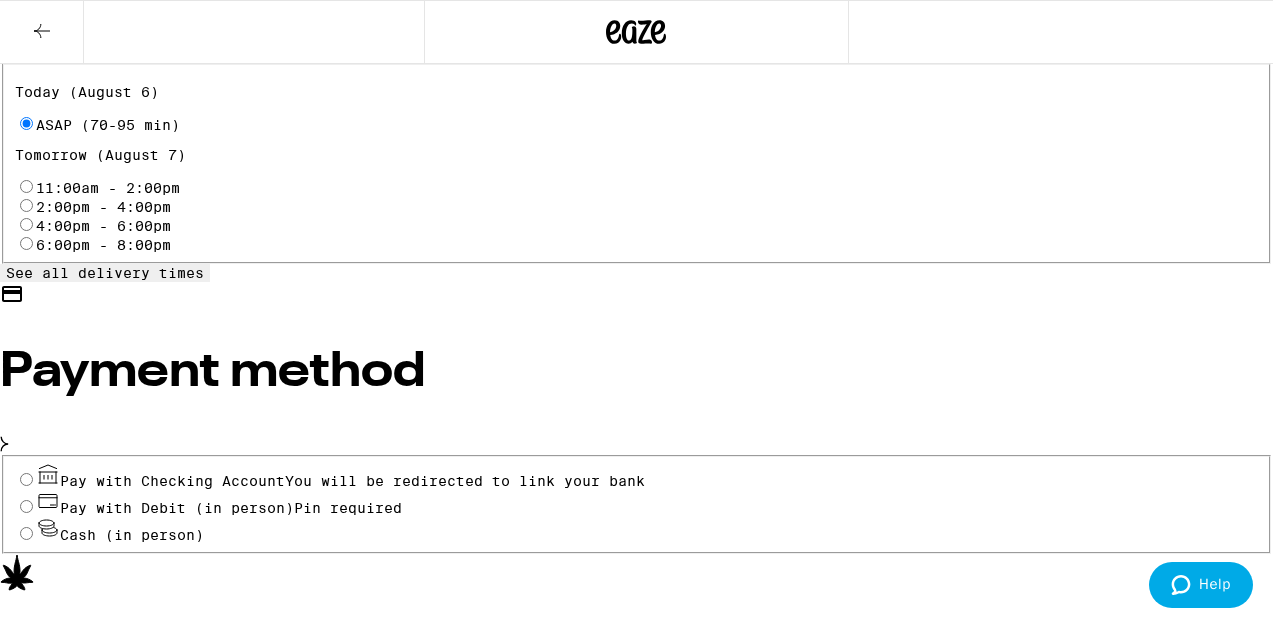 scroll, scrollTop: 804, scrollLeft: 0, axis: vertical 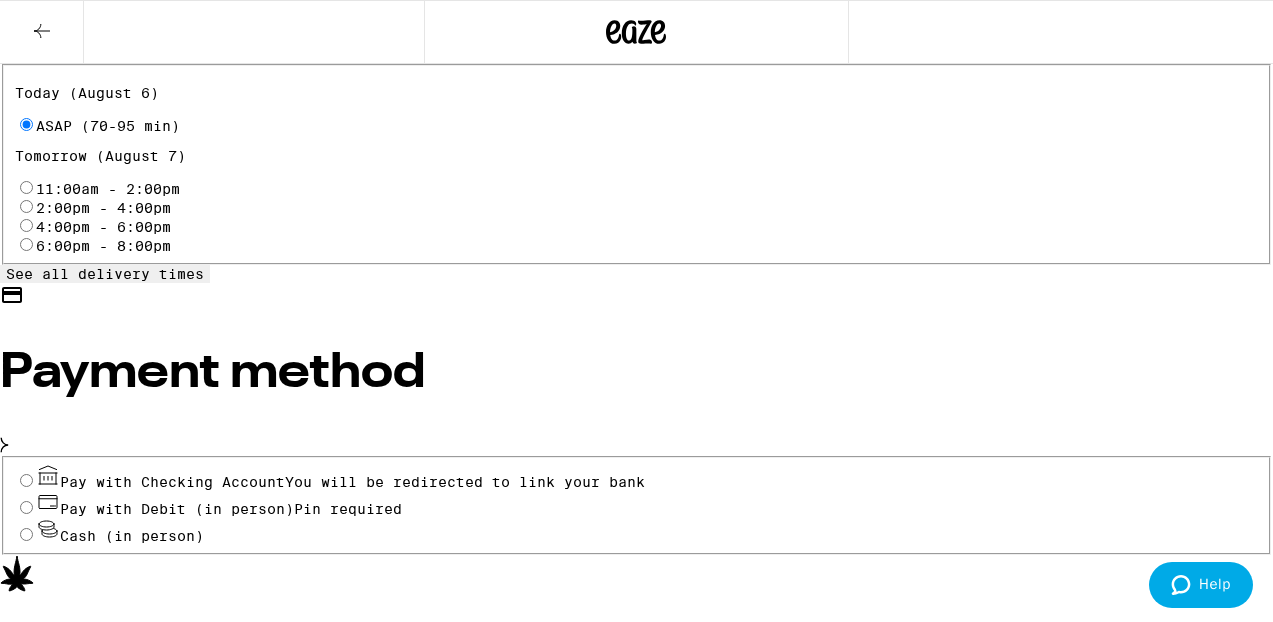 click on "Pay with Debit (in person) Pin required" at bounding box center (26, 507) 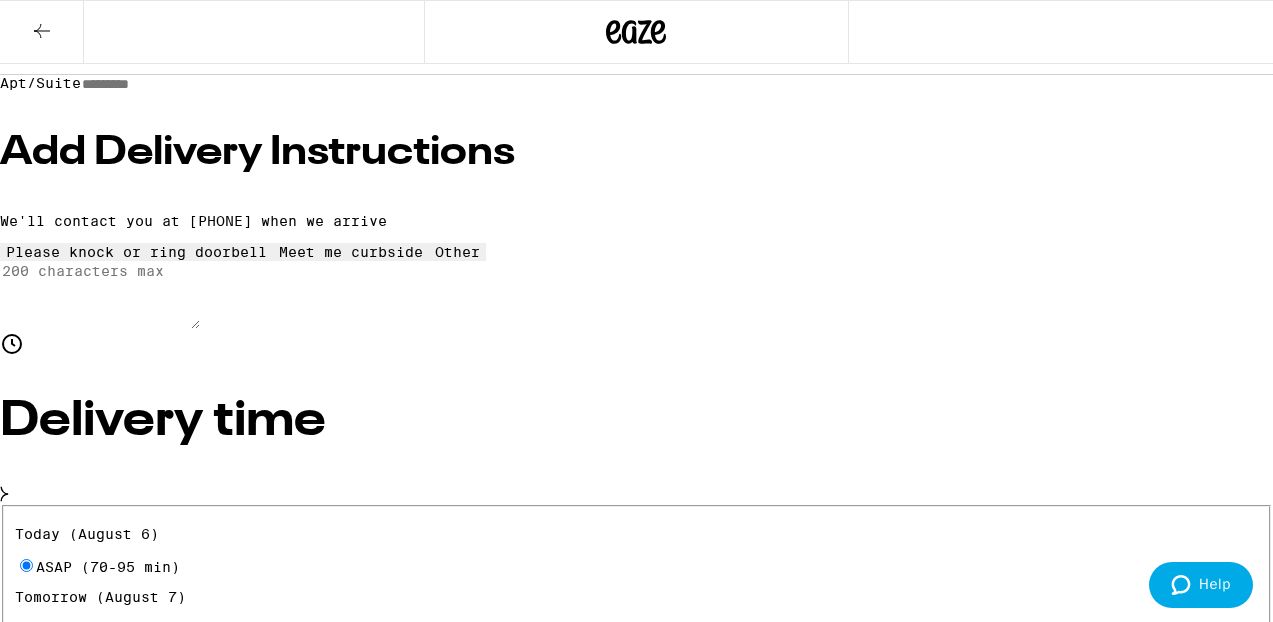 scroll, scrollTop: 331, scrollLeft: 0, axis: vertical 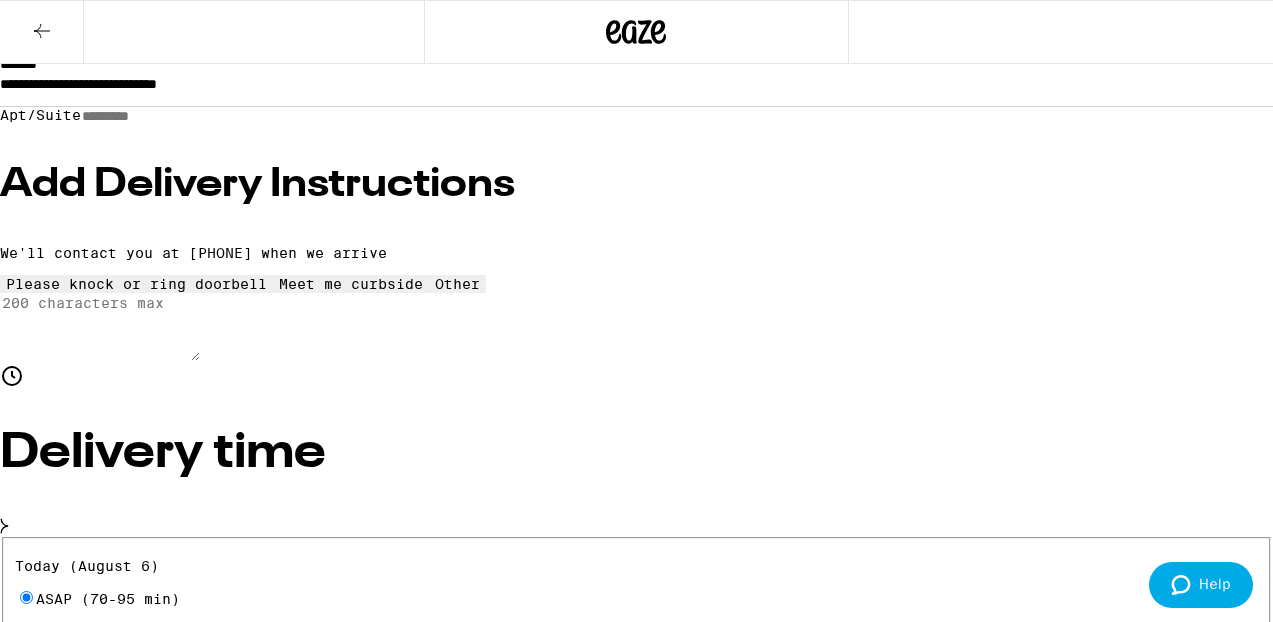 click on "$ 12" at bounding box center [636, 5515] 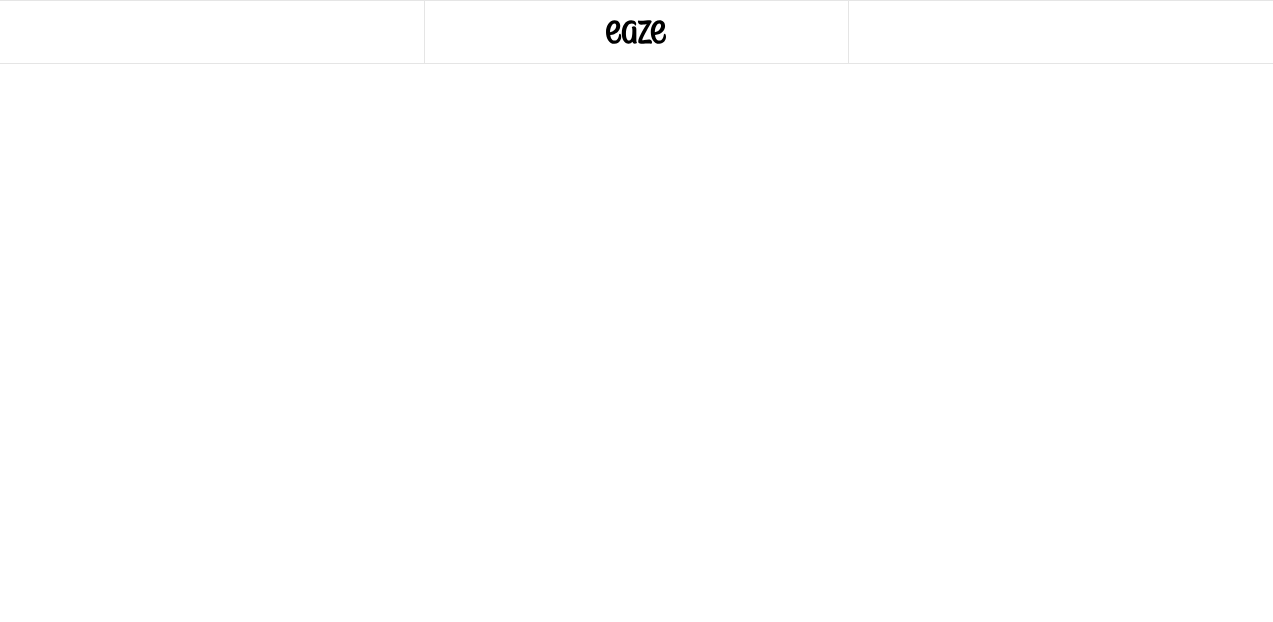 scroll, scrollTop: 0, scrollLeft: 0, axis: both 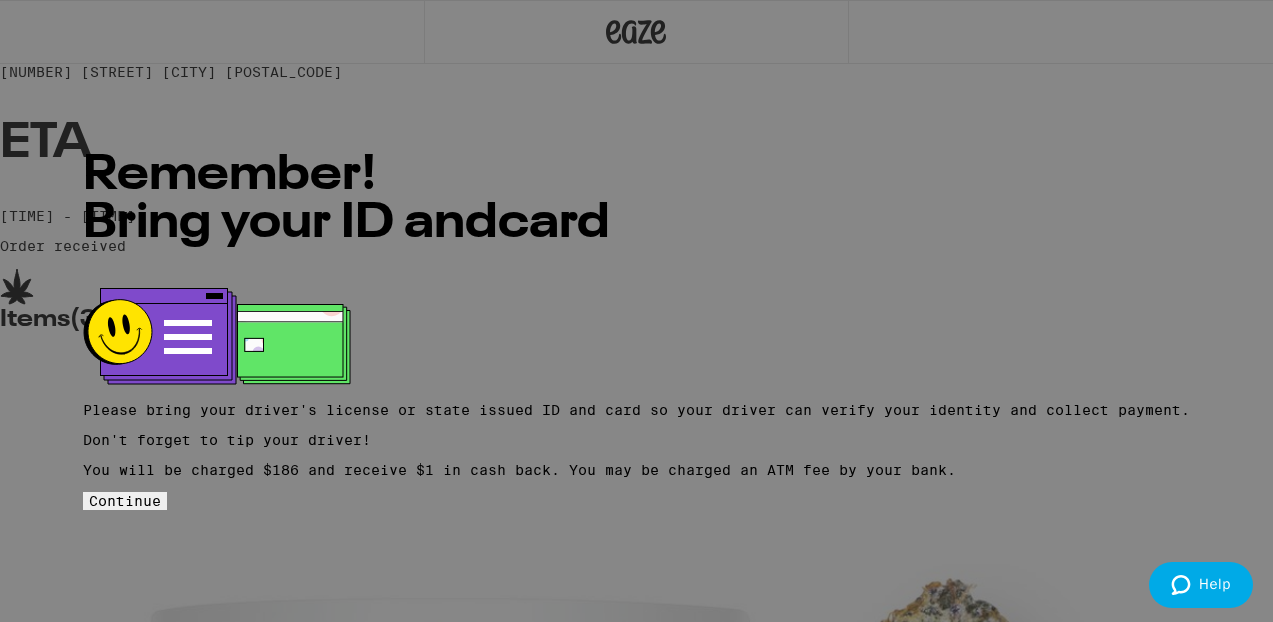 click on "Continue" at bounding box center (125, 501) 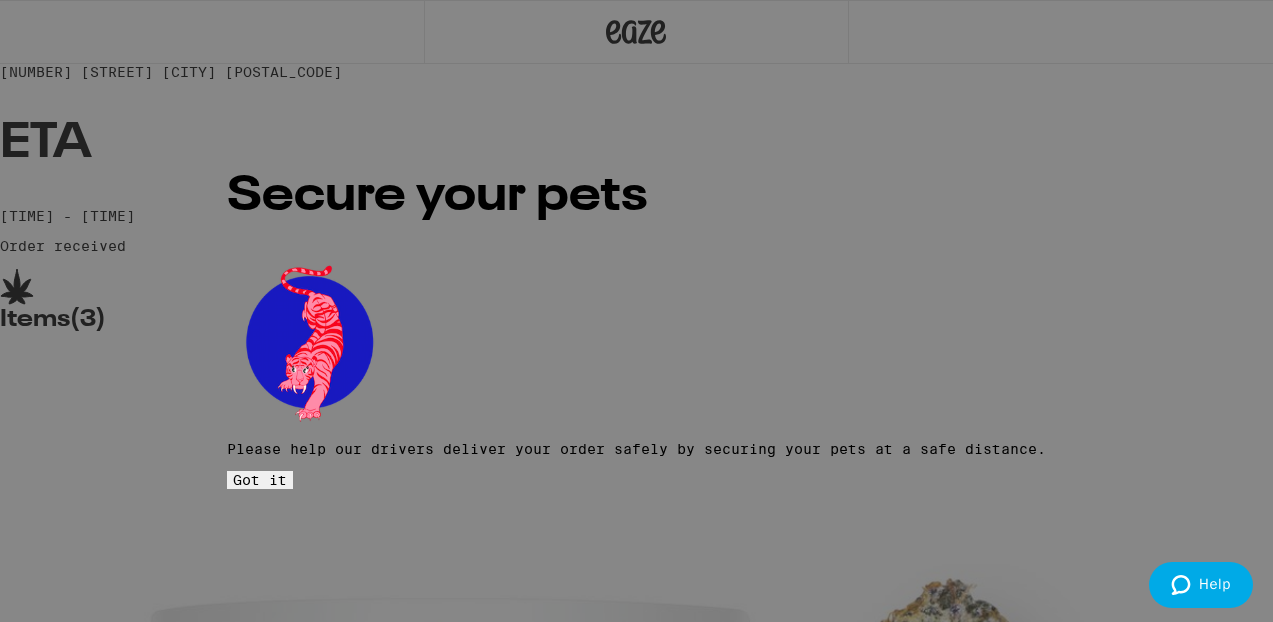 click on "Got it" at bounding box center [260, 480] 